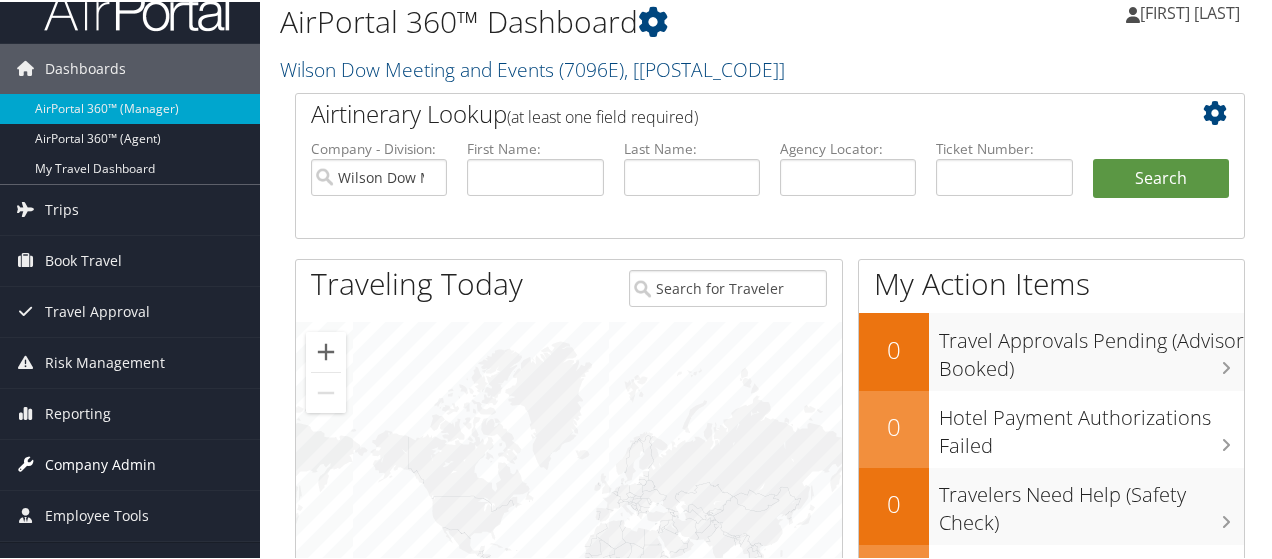 scroll, scrollTop: 0, scrollLeft: 0, axis: both 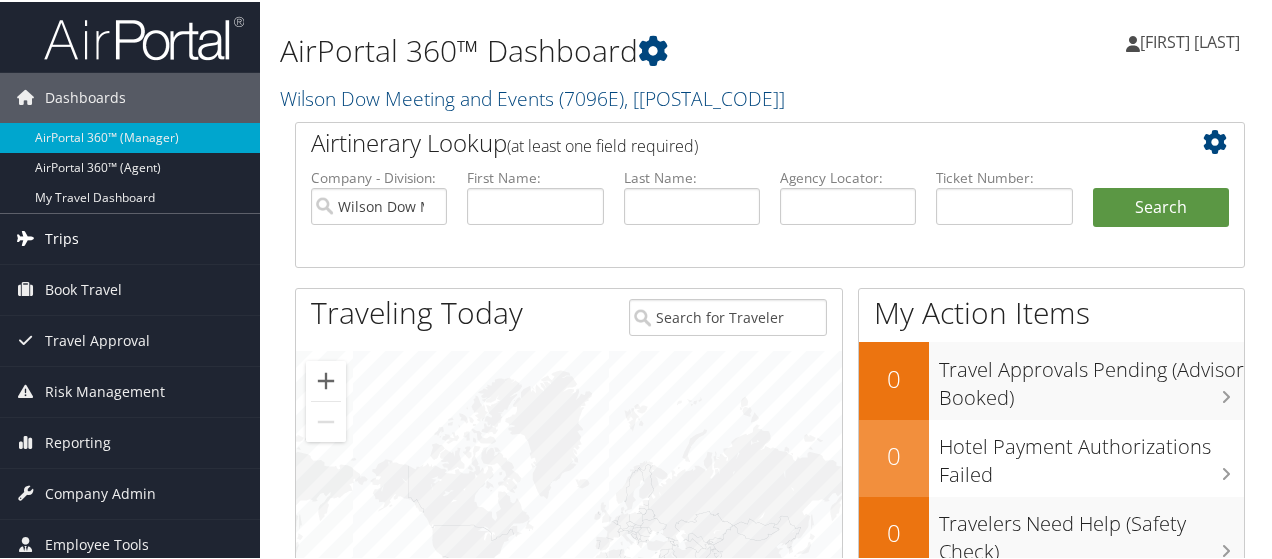 click on "Trips" at bounding box center [62, 237] 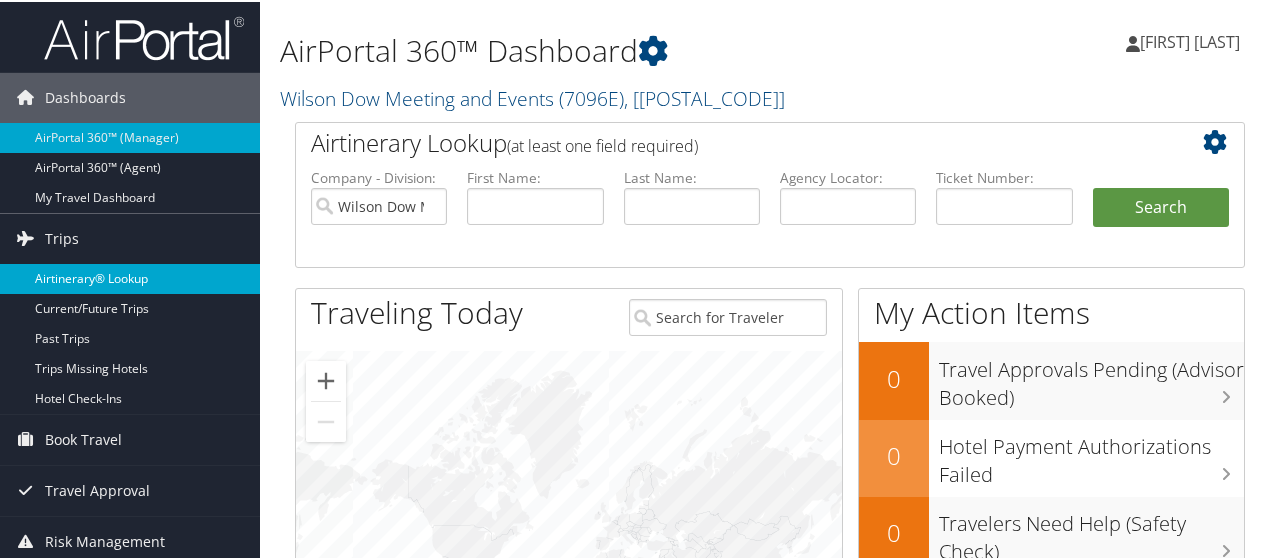 click on "Airtinerary® Lookup" at bounding box center (130, 277) 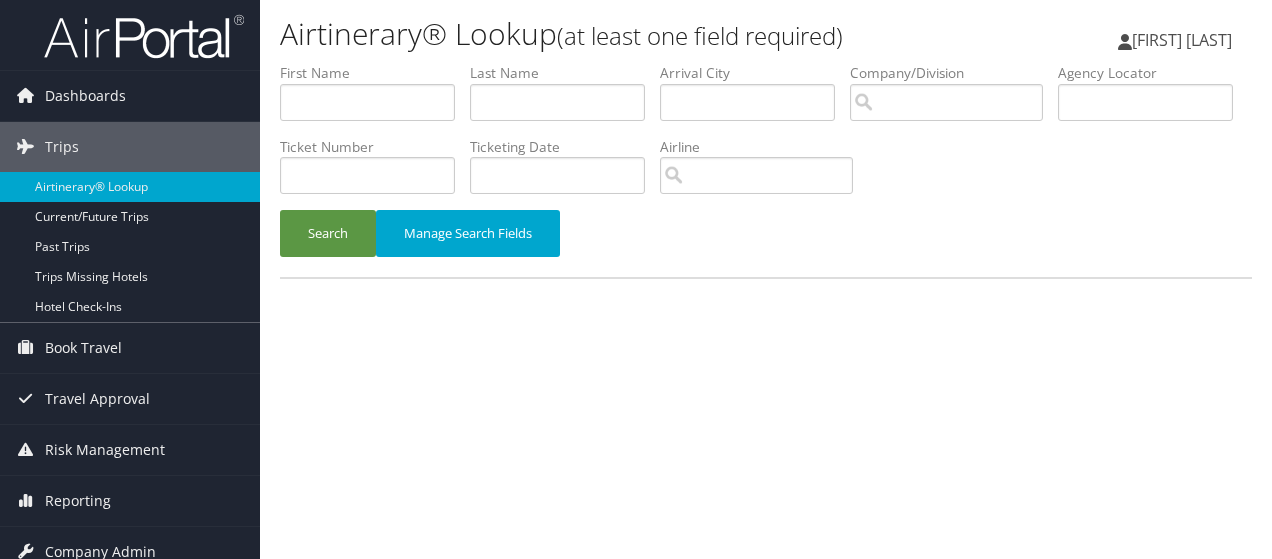 scroll, scrollTop: 0, scrollLeft: 0, axis: both 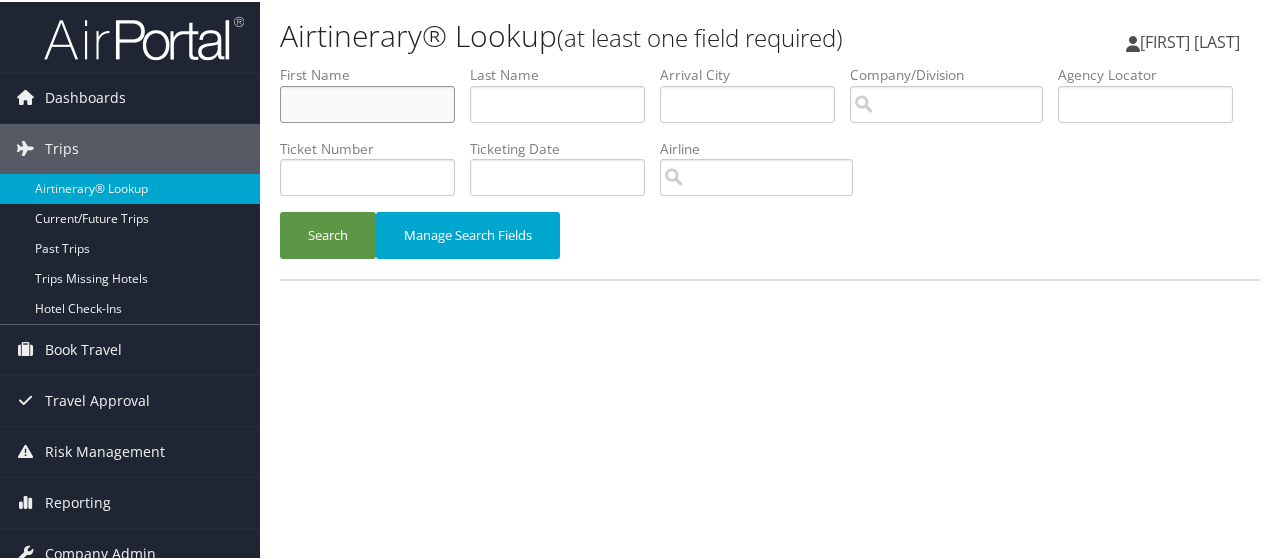 click at bounding box center (367, 102) 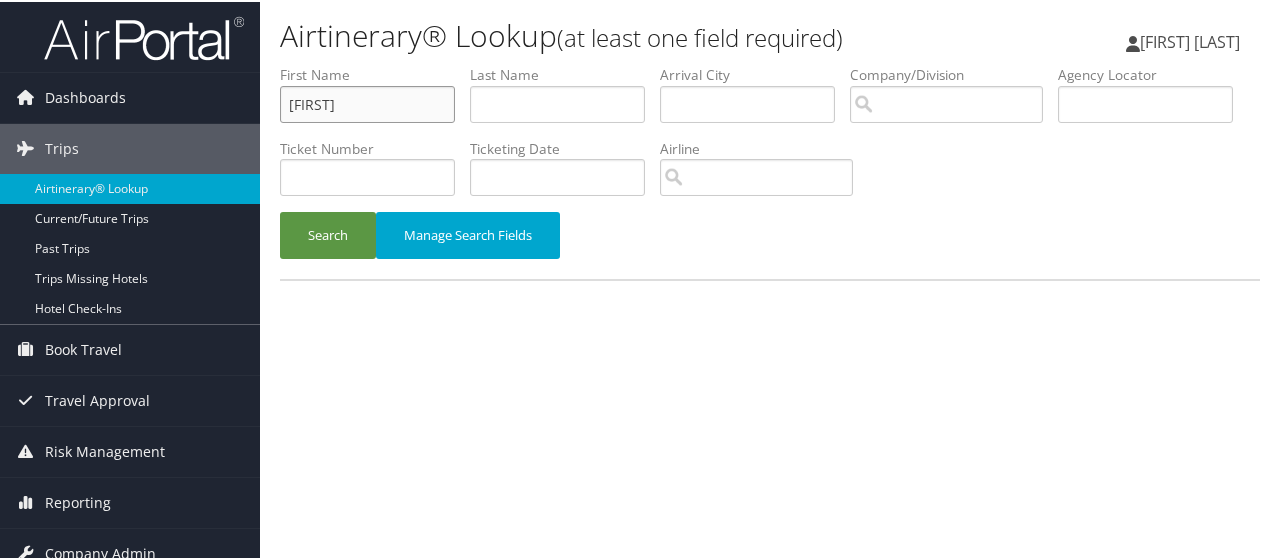 type on "andrew" 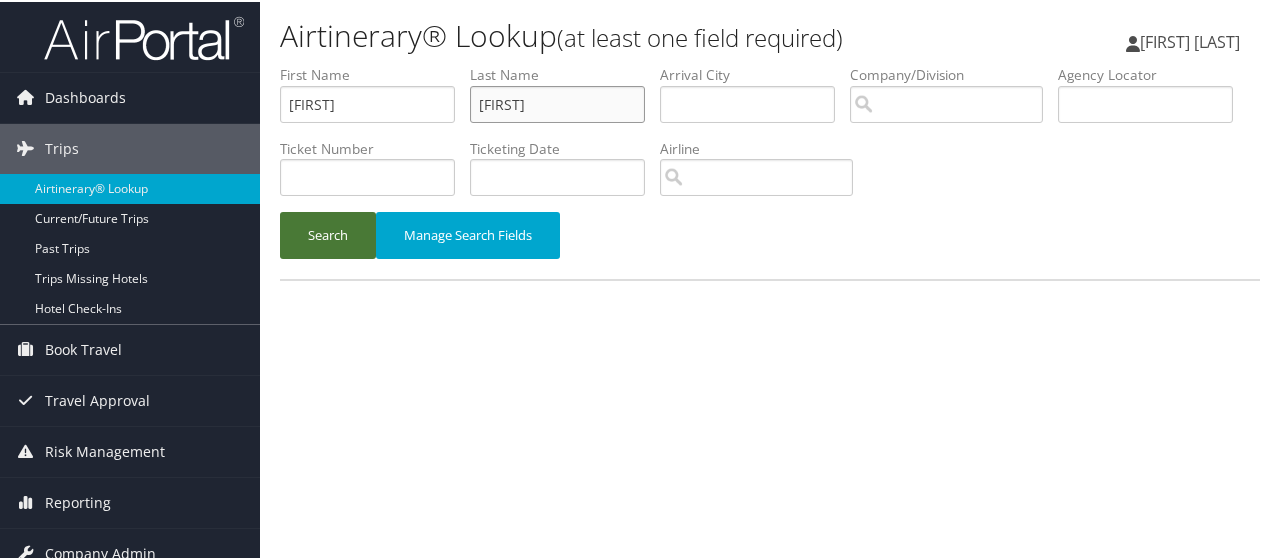 type on "loewith" 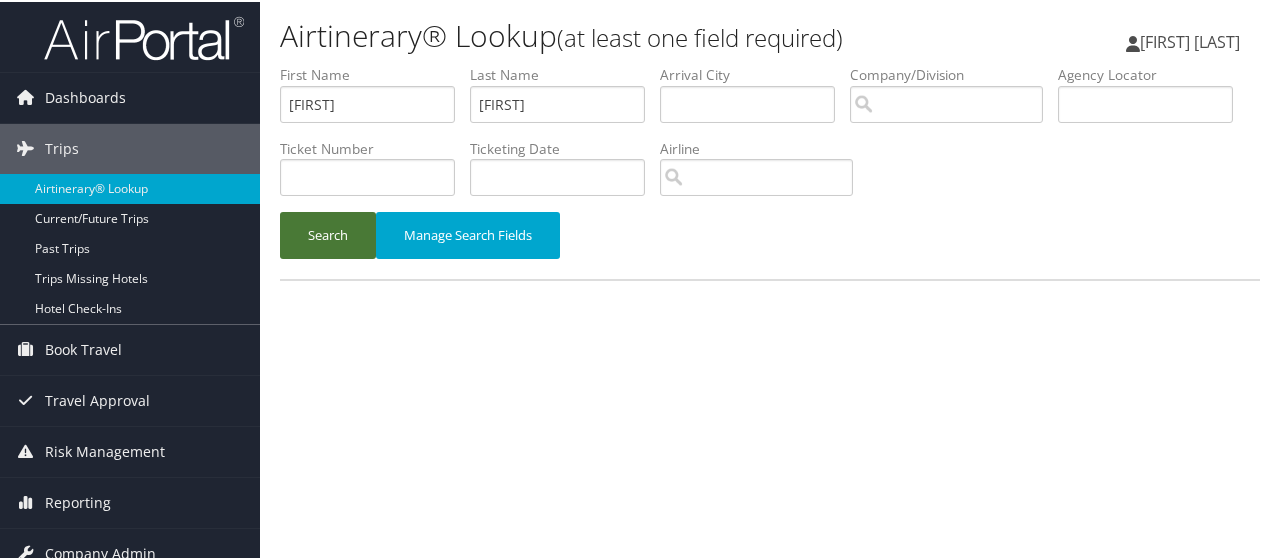 click on "Search" at bounding box center [328, 233] 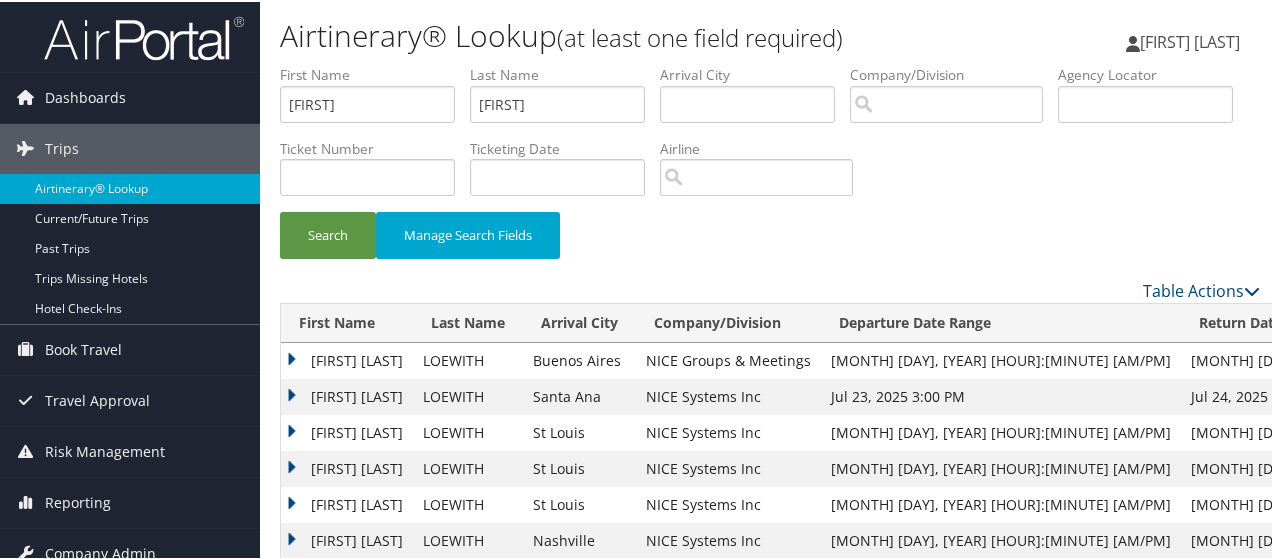click on "ANDREW M" at bounding box center [347, 359] 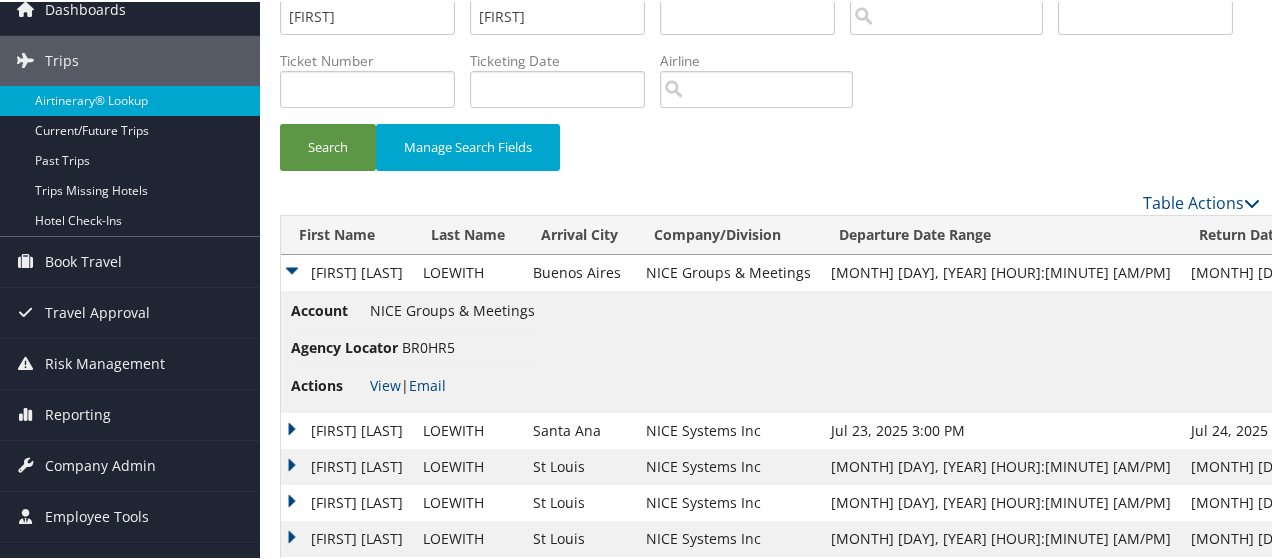 scroll, scrollTop: 200, scrollLeft: 0, axis: vertical 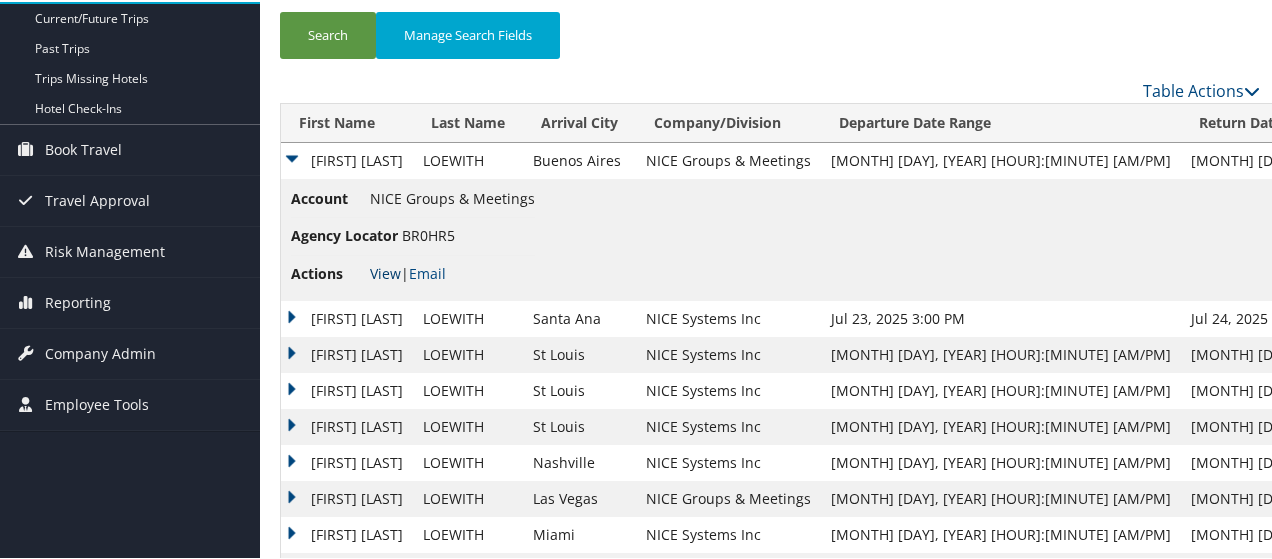 click on "View" at bounding box center (385, 271) 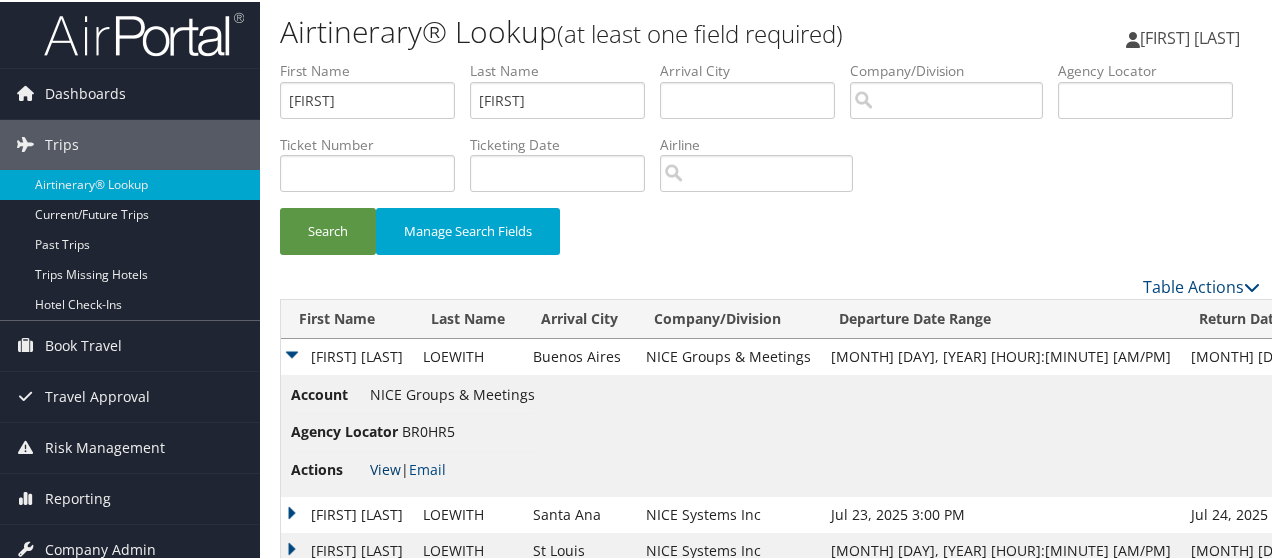 scroll, scrollTop: 0, scrollLeft: 0, axis: both 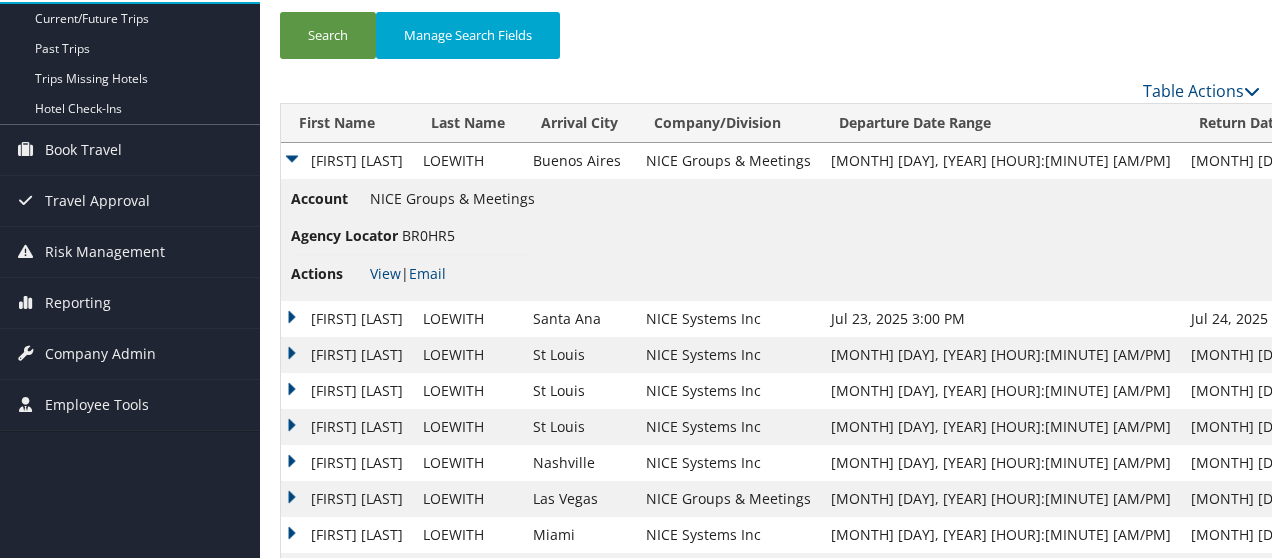 click on "Search Manage Search Fields" at bounding box center (770, 43) 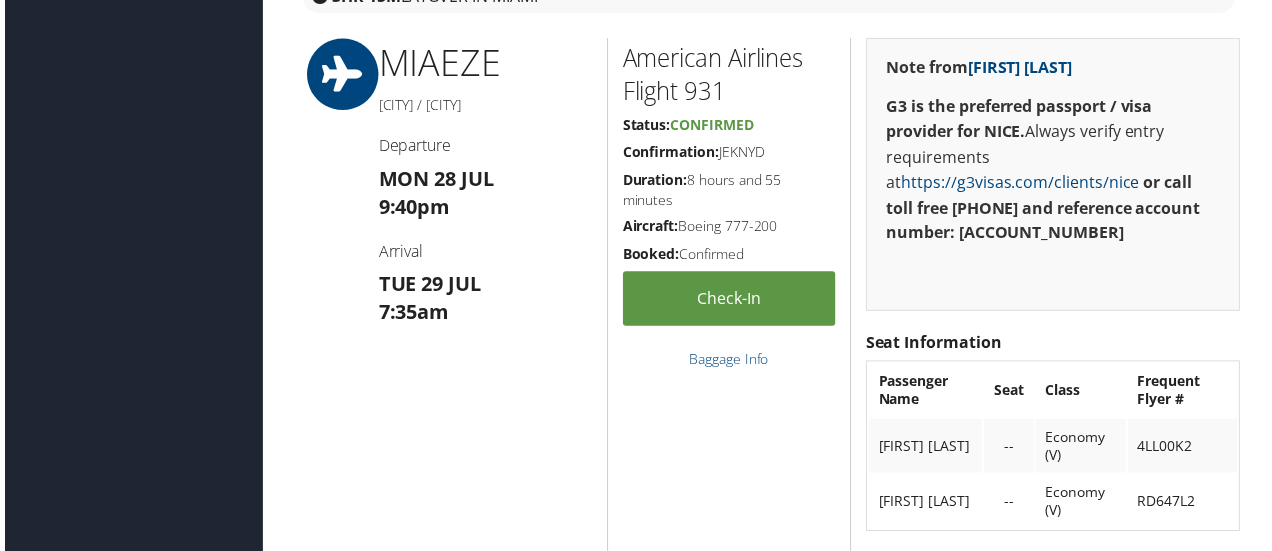 scroll, scrollTop: 2300, scrollLeft: 0, axis: vertical 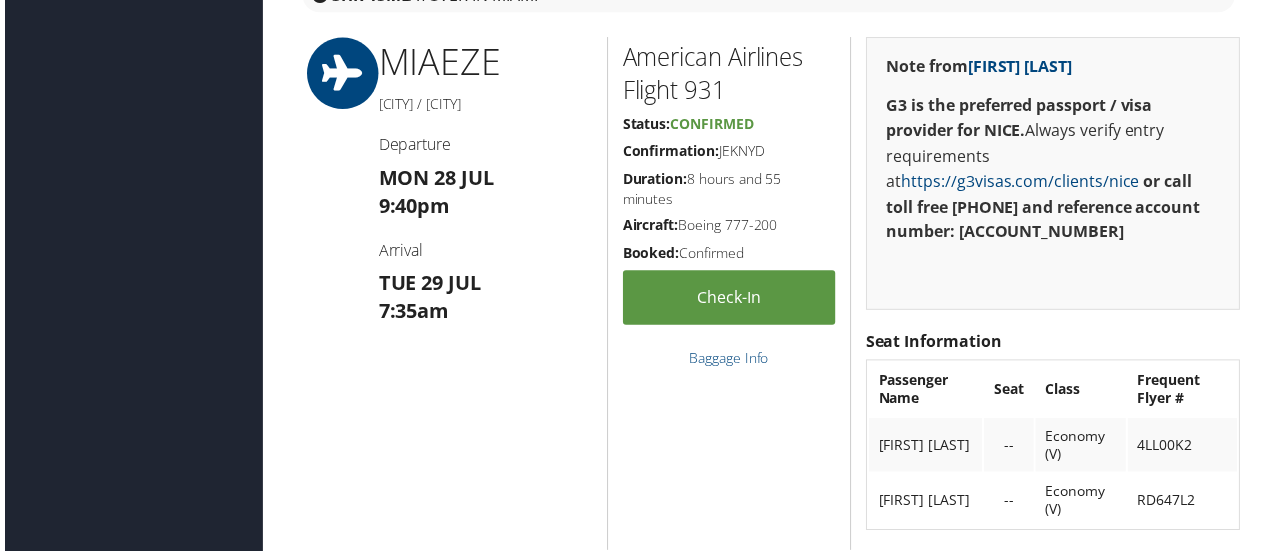 drag, startPoint x: 772, startPoint y: 144, endPoint x: 723, endPoint y: 154, distance: 50.01 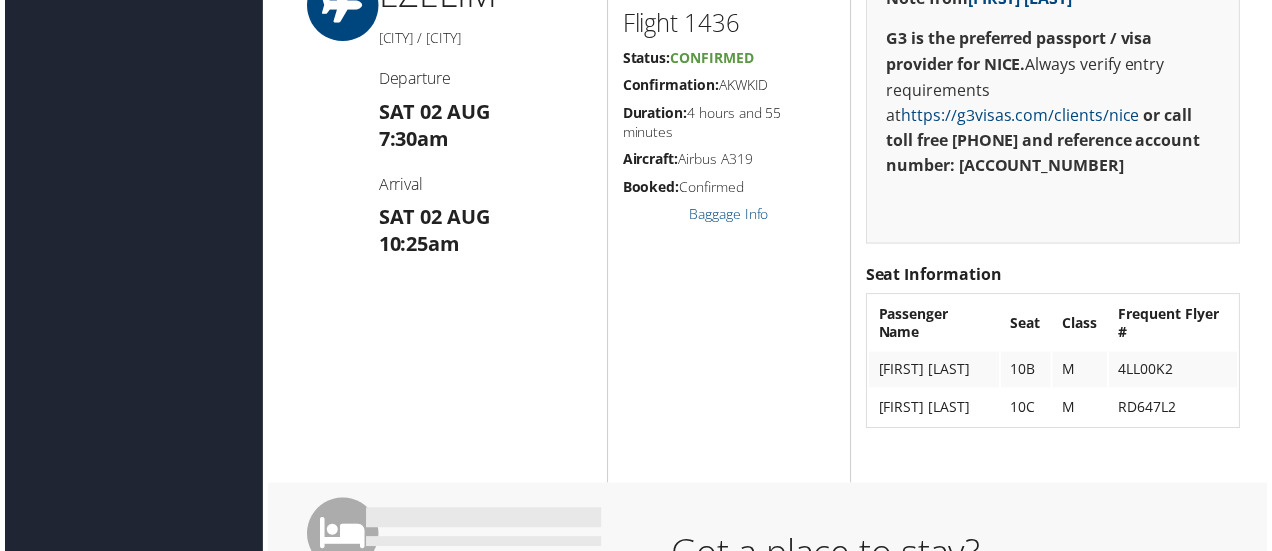 scroll, scrollTop: 3800, scrollLeft: 0, axis: vertical 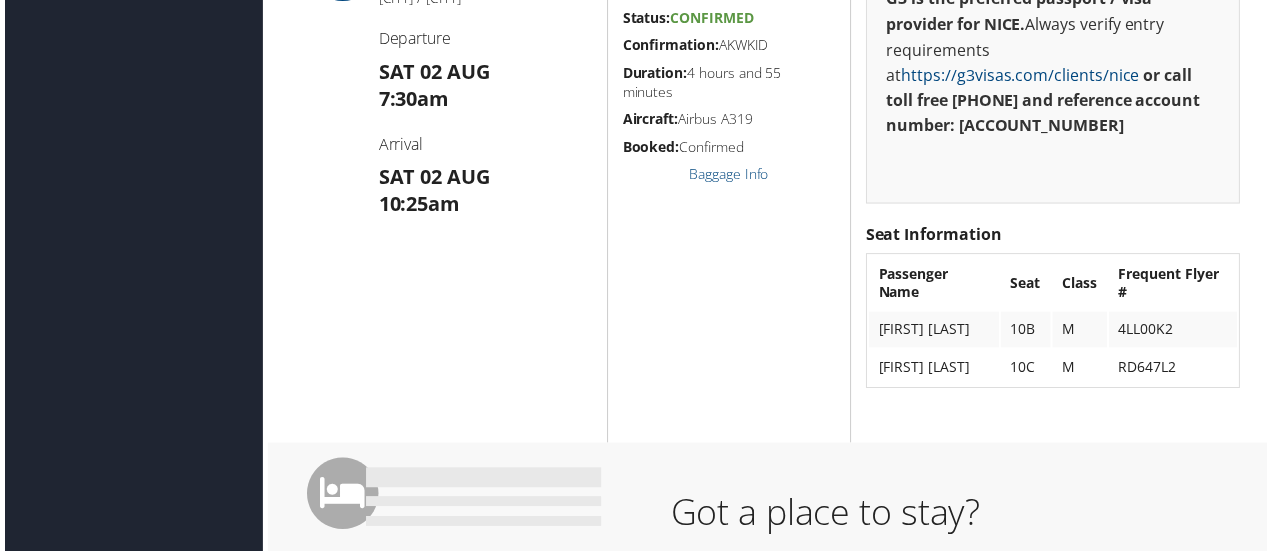 drag, startPoint x: 718, startPoint y: 75, endPoint x: 779, endPoint y: 78, distance: 61.073727 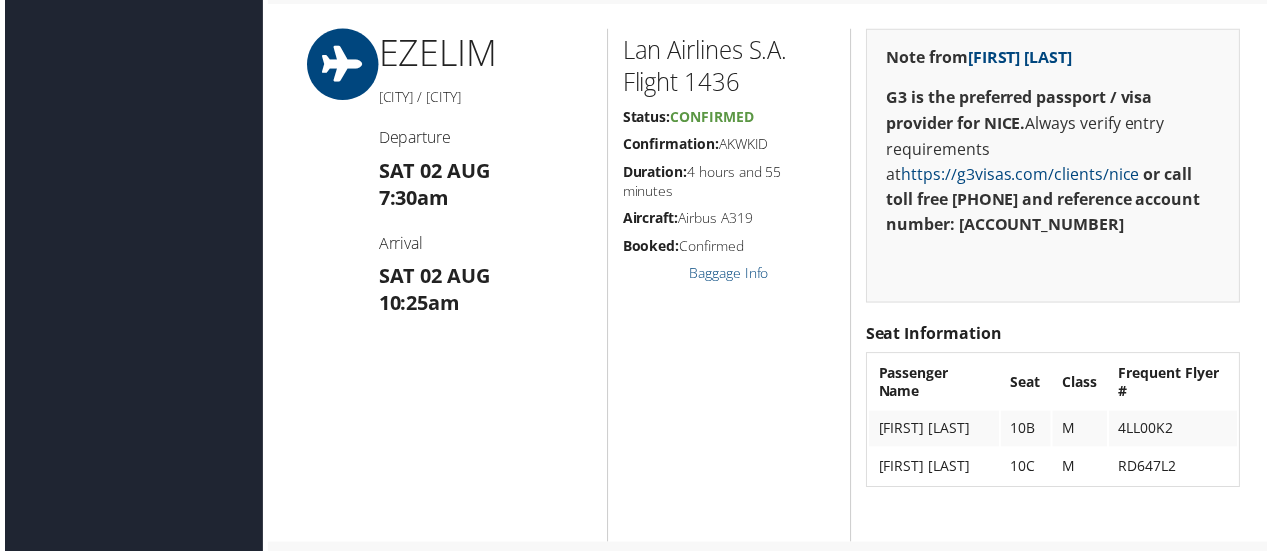 drag, startPoint x: 730, startPoint y: 174, endPoint x: 662, endPoint y: 381, distance: 217.883 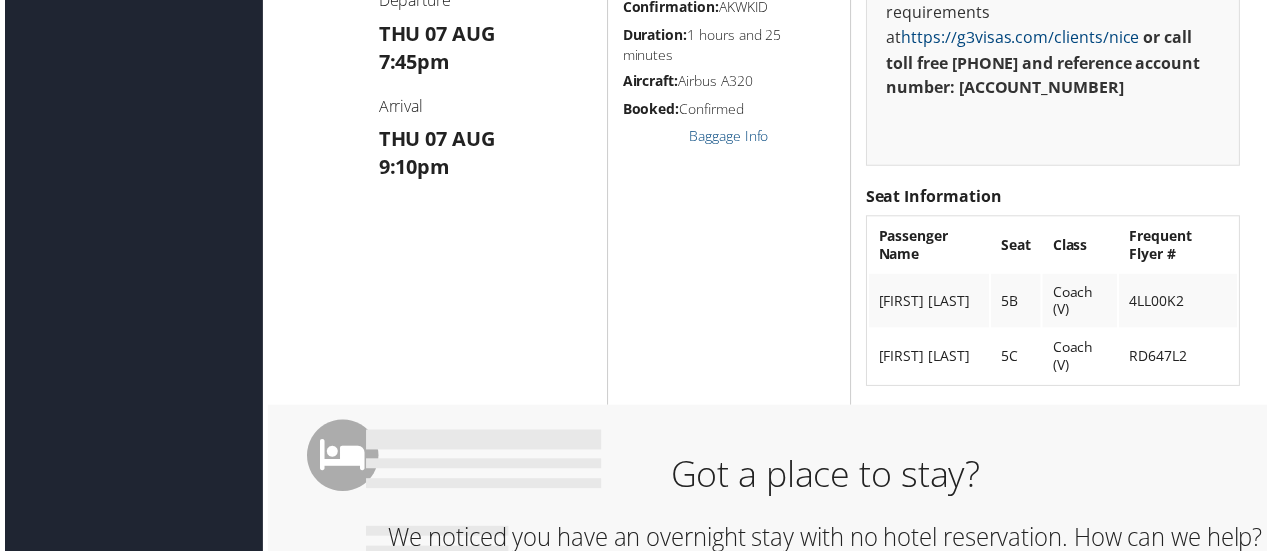 scroll, scrollTop: 5500, scrollLeft: 0, axis: vertical 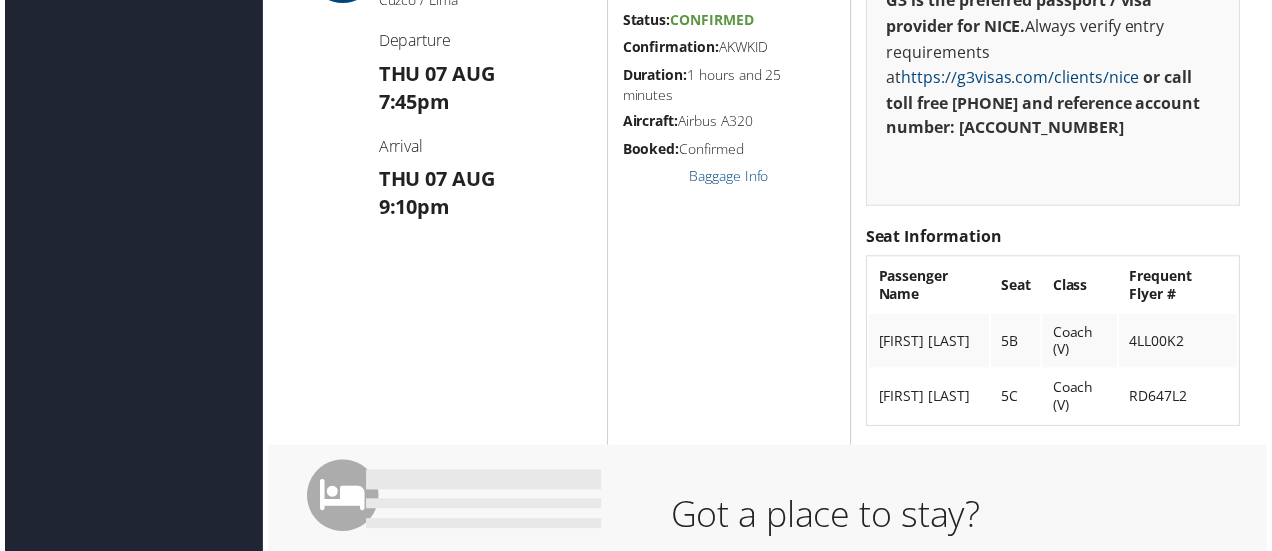 drag, startPoint x: 719, startPoint y: 145, endPoint x: 800, endPoint y: 145, distance: 81 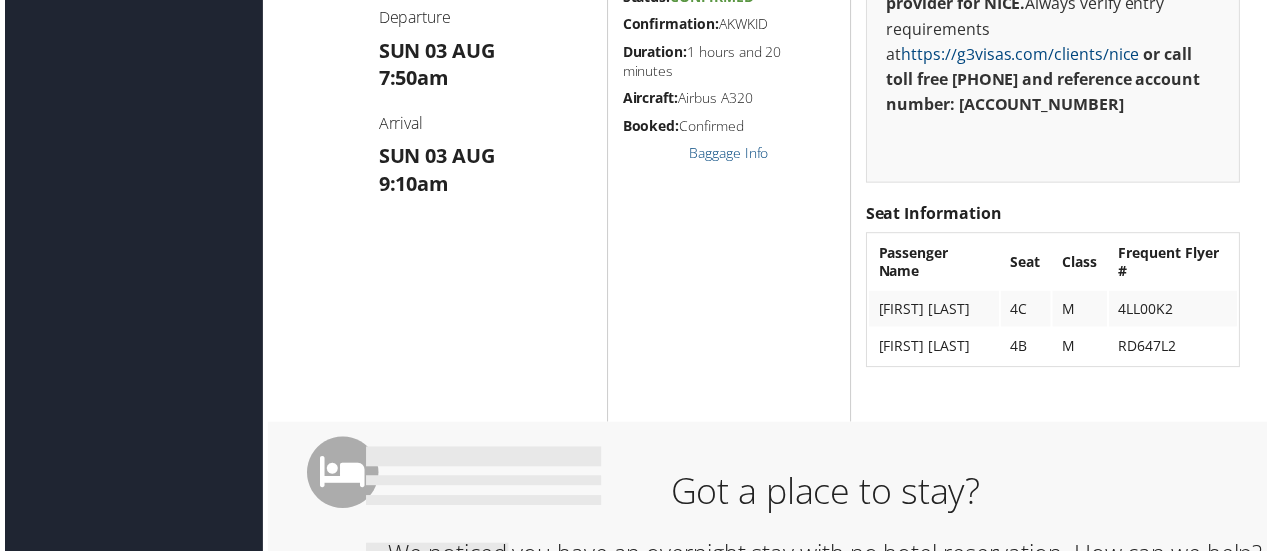 scroll, scrollTop: 4600, scrollLeft: 0, axis: vertical 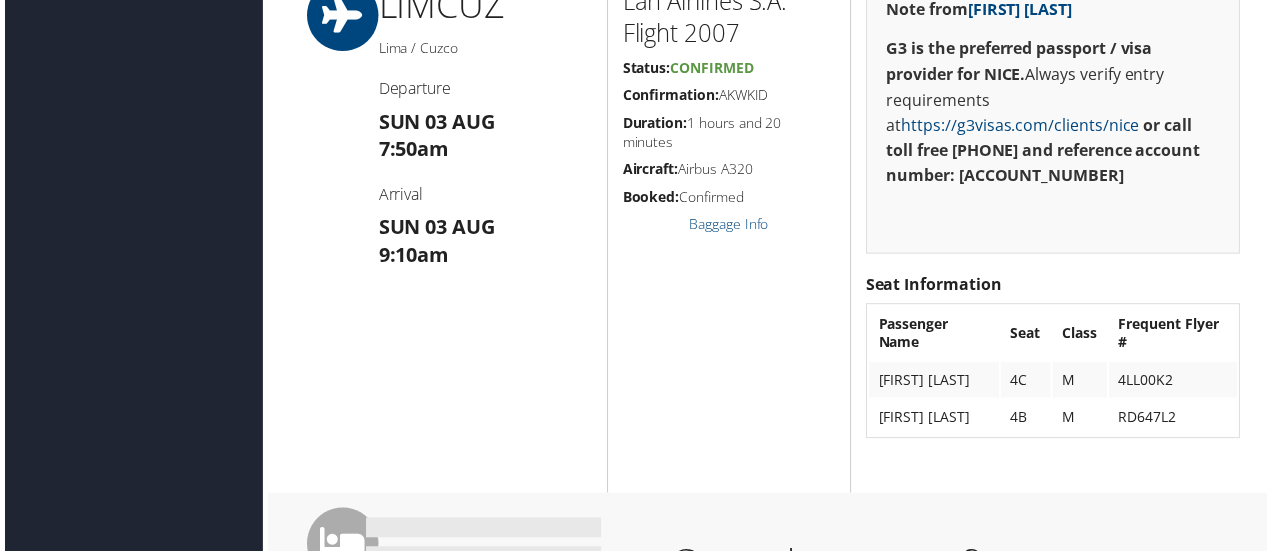 drag, startPoint x: 772, startPoint y: 159, endPoint x: 720, endPoint y: 167, distance: 52.611786 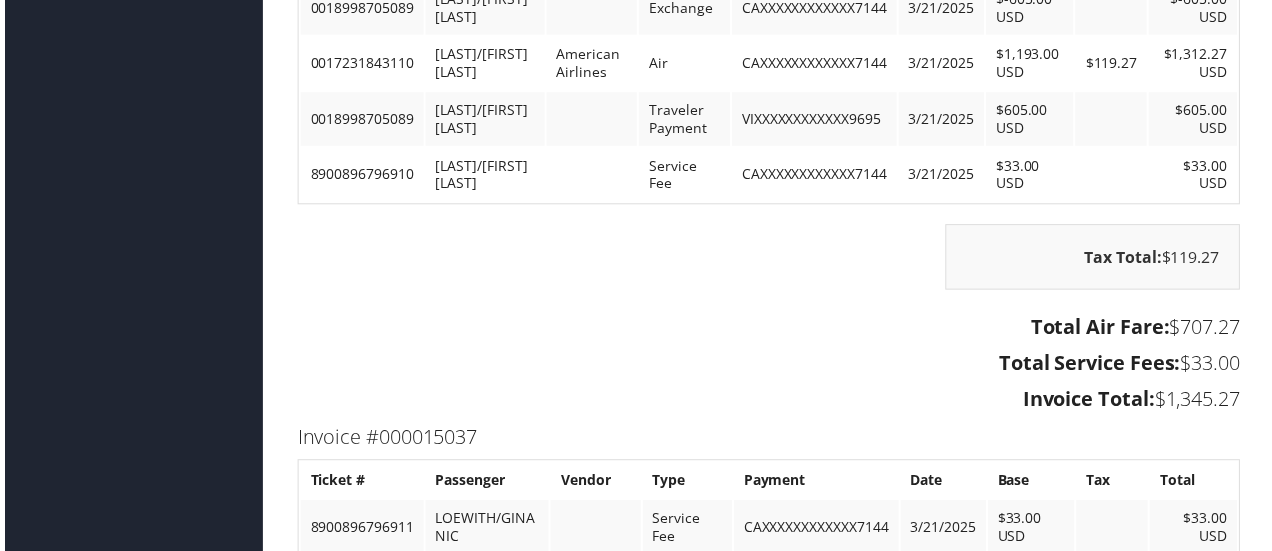 scroll, scrollTop: 7400, scrollLeft: 0, axis: vertical 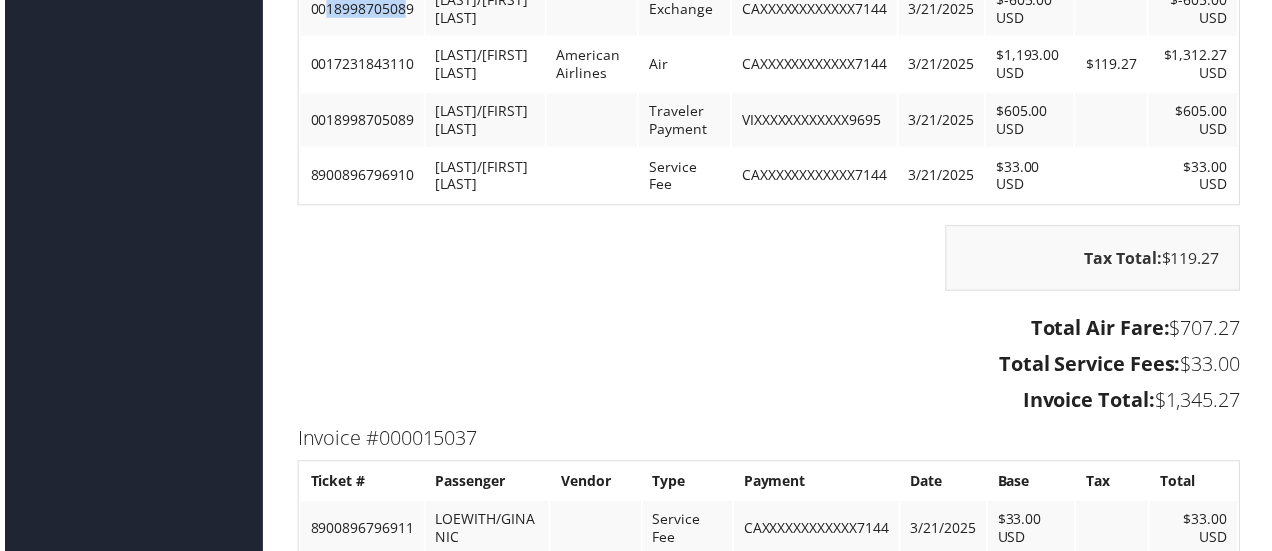 drag, startPoint x: 406, startPoint y: 142, endPoint x: 368, endPoint y: 153, distance: 39.56008 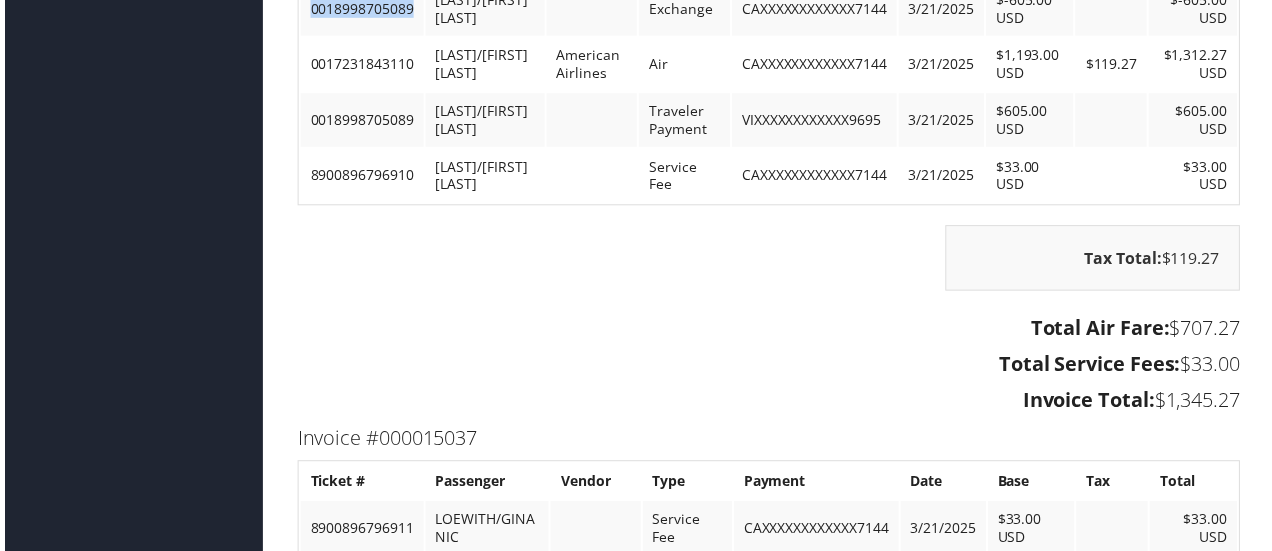 drag, startPoint x: 421, startPoint y: 139, endPoint x: 301, endPoint y: 147, distance: 120.26637 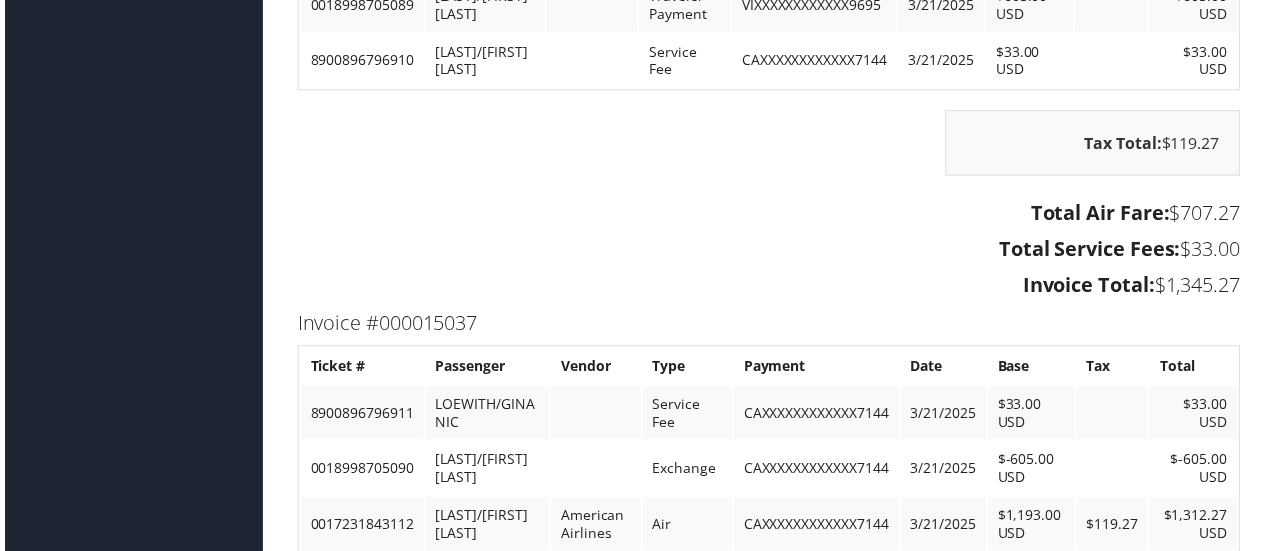 scroll, scrollTop: 7800, scrollLeft: 0, axis: vertical 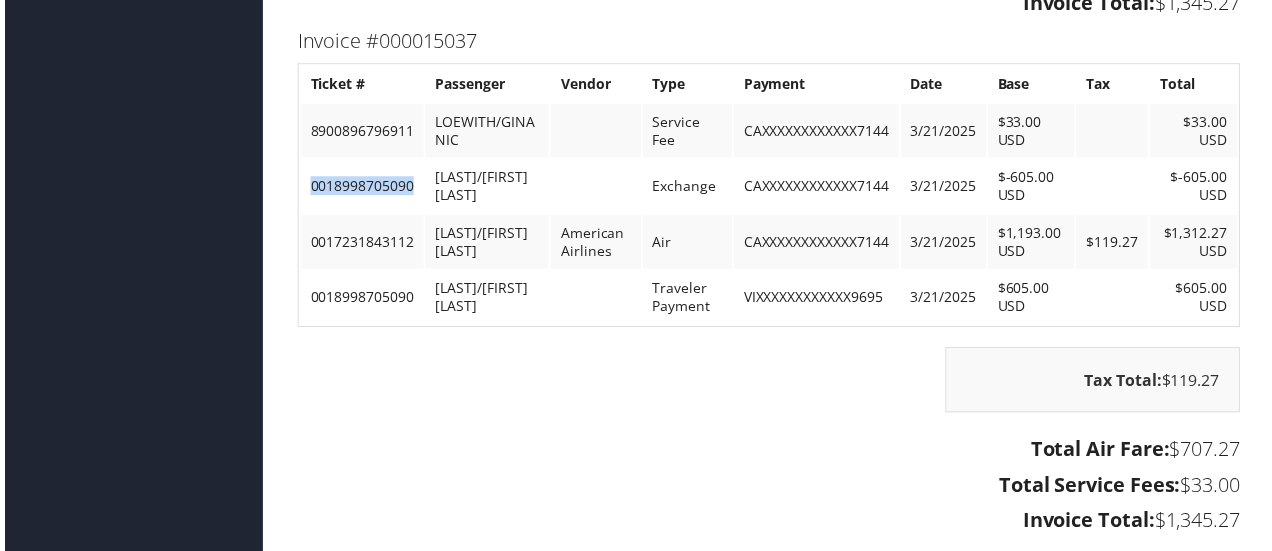 drag, startPoint x: 418, startPoint y: 317, endPoint x: 316, endPoint y: 323, distance: 102.176315 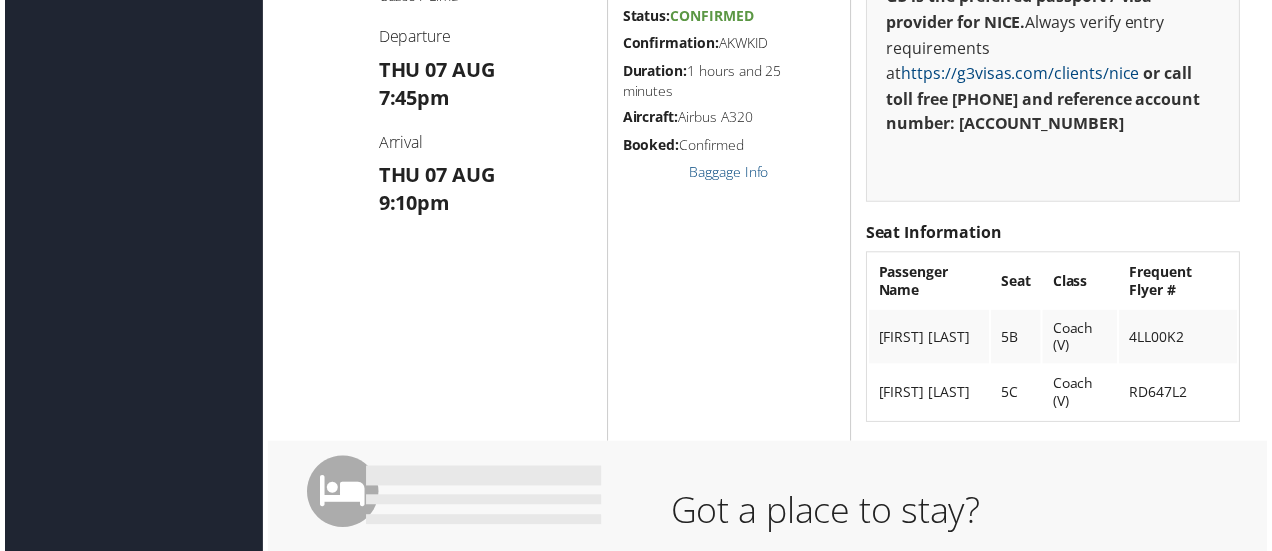 scroll, scrollTop: 5500, scrollLeft: 0, axis: vertical 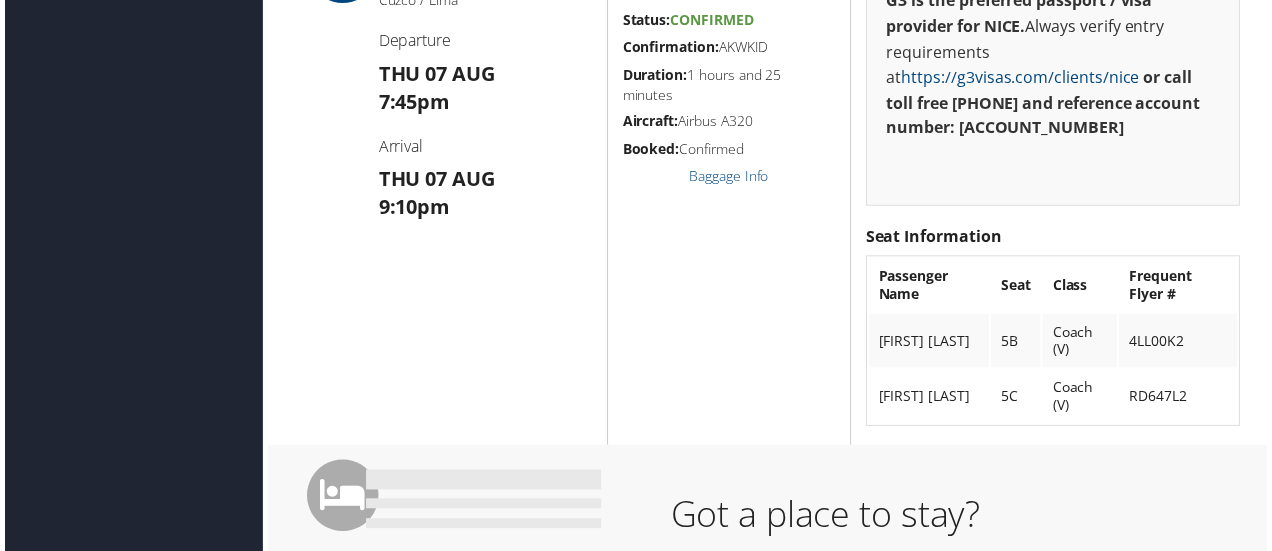drag, startPoint x: 774, startPoint y: 145, endPoint x: 722, endPoint y: 147, distance: 52.03845 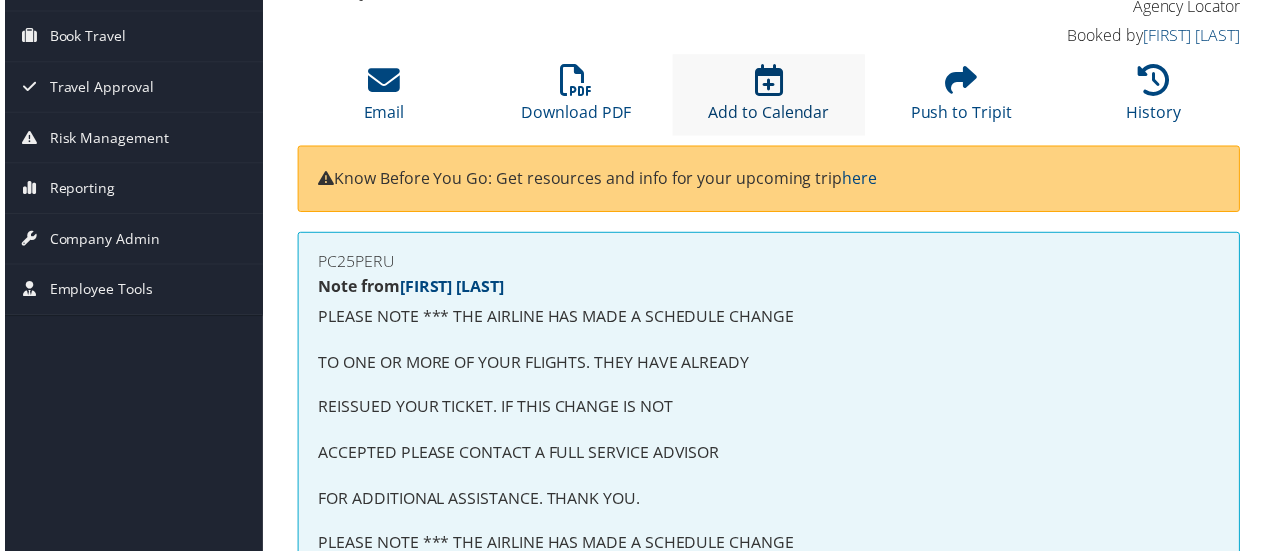 scroll, scrollTop: 400, scrollLeft: 0, axis: vertical 